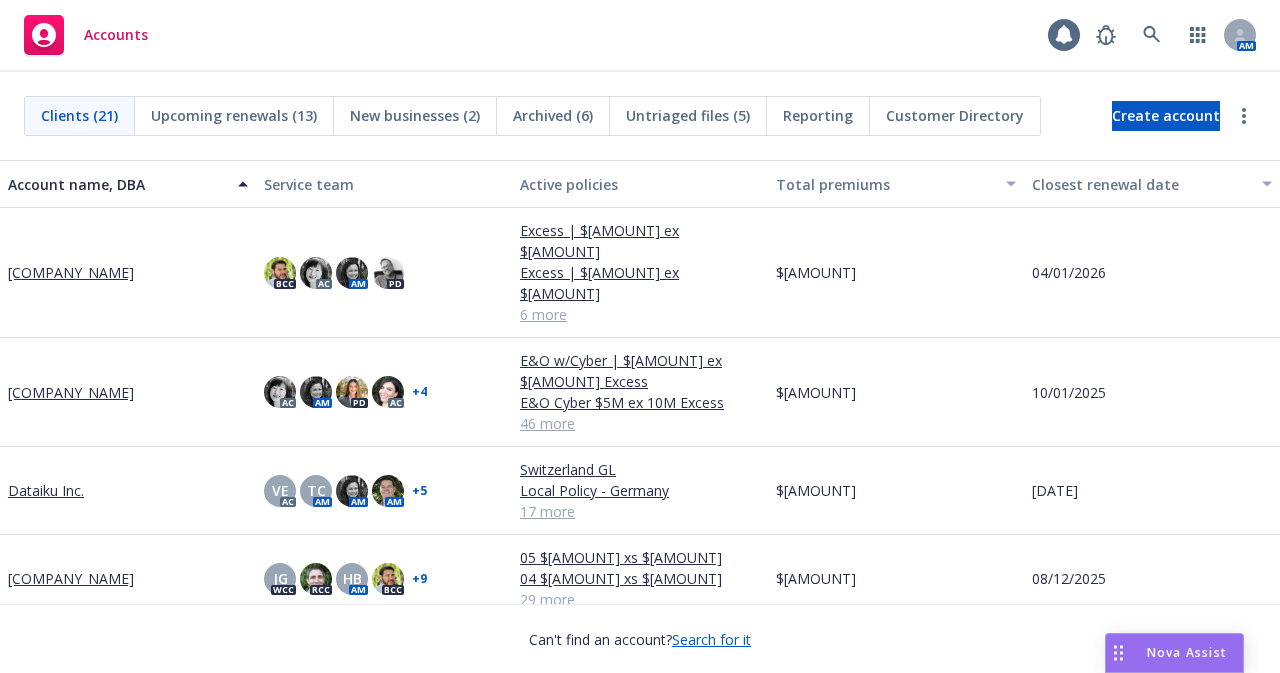 scroll, scrollTop: 0, scrollLeft: 0, axis: both 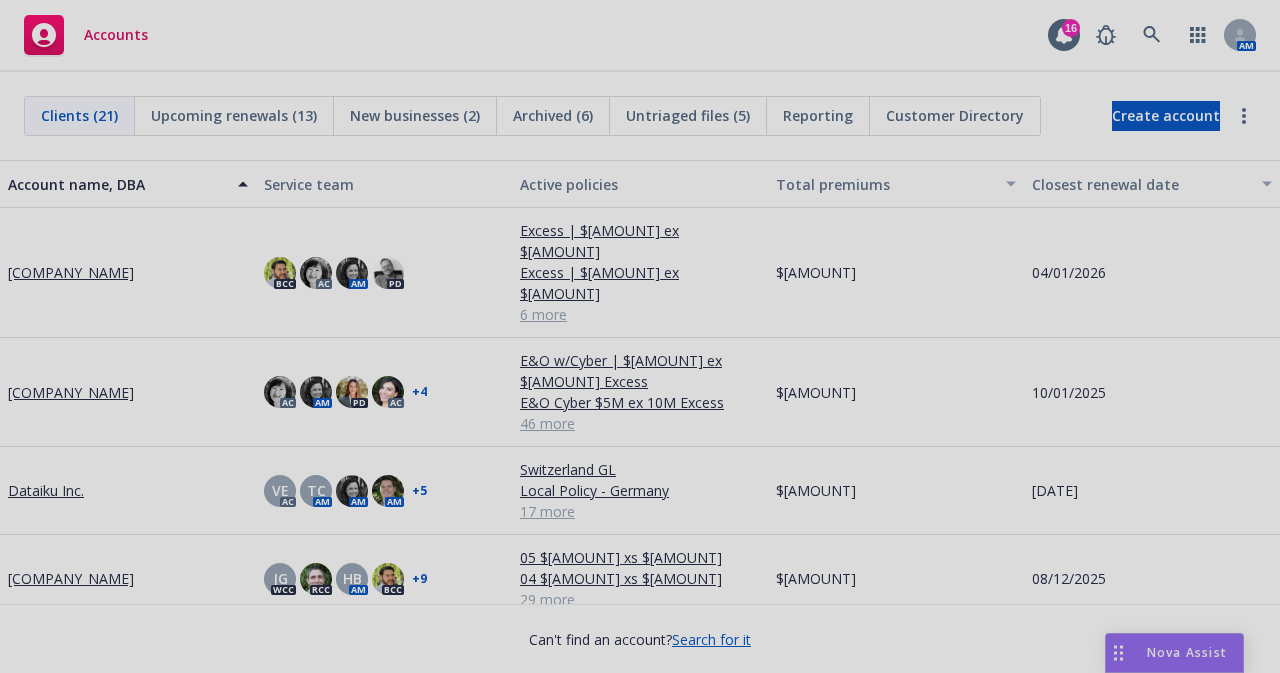 click at bounding box center [640, 336] 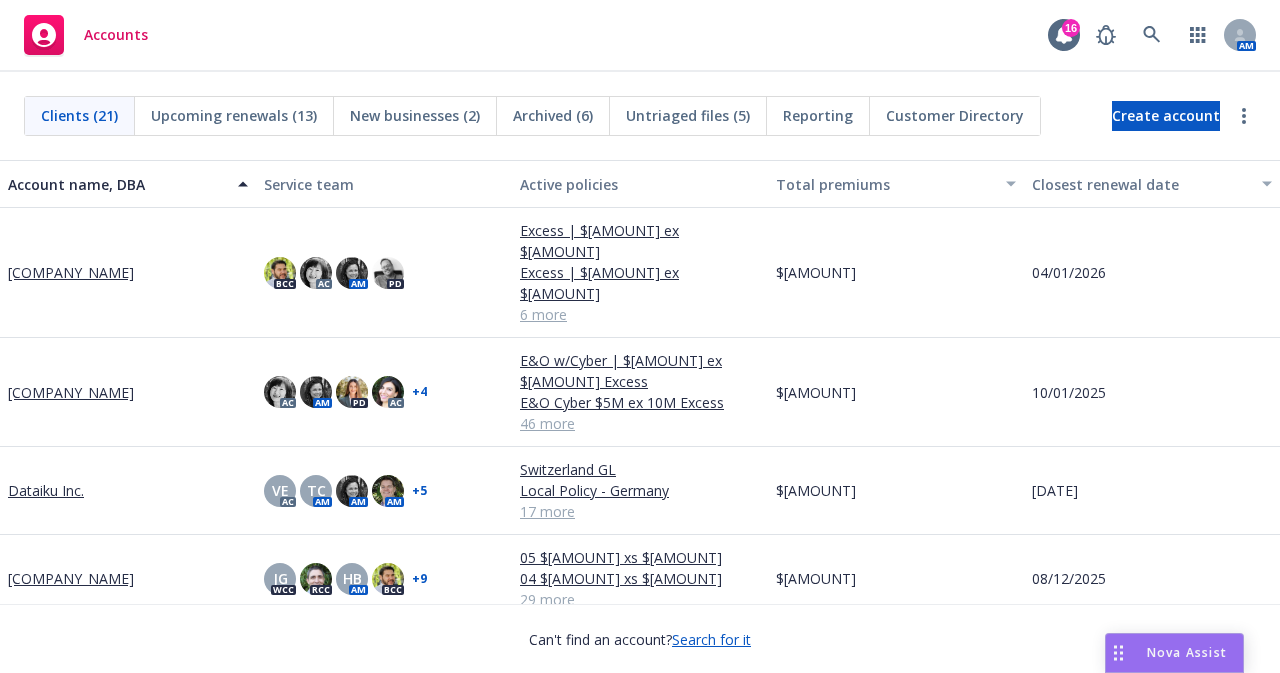 click on "[COMPANY_NAME]" at bounding box center [71, 392] 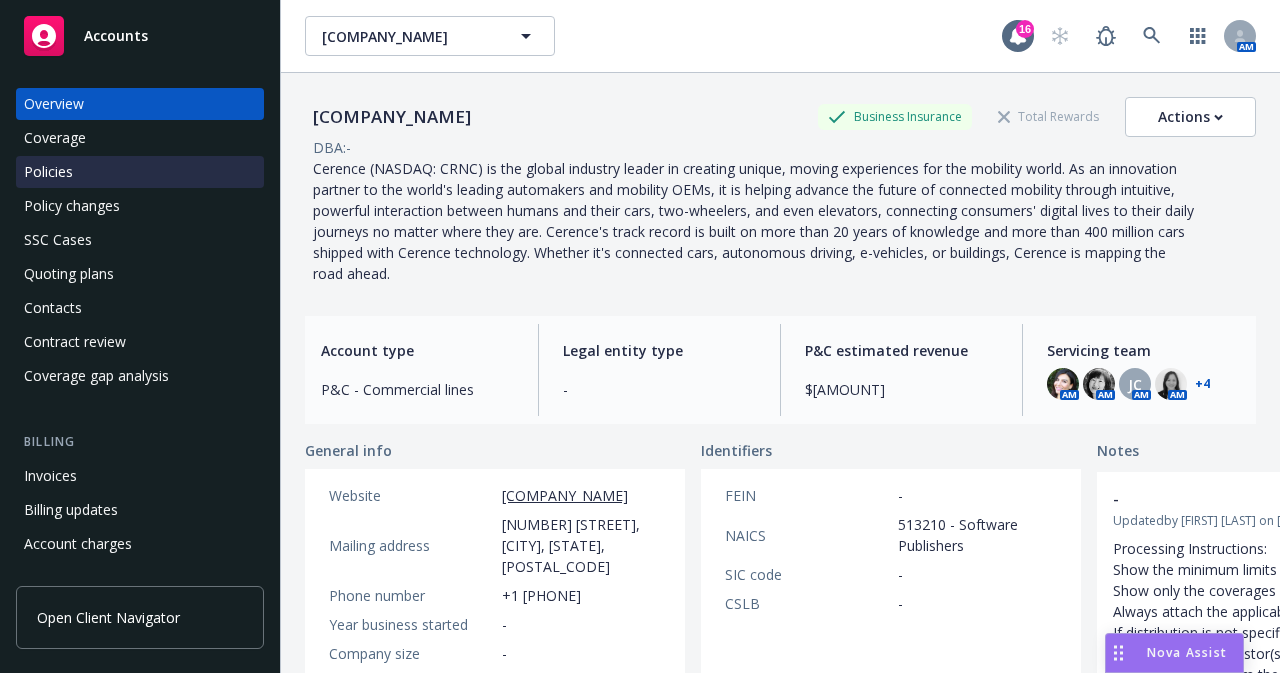 click on "Policies" at bounding box center (48, 172) 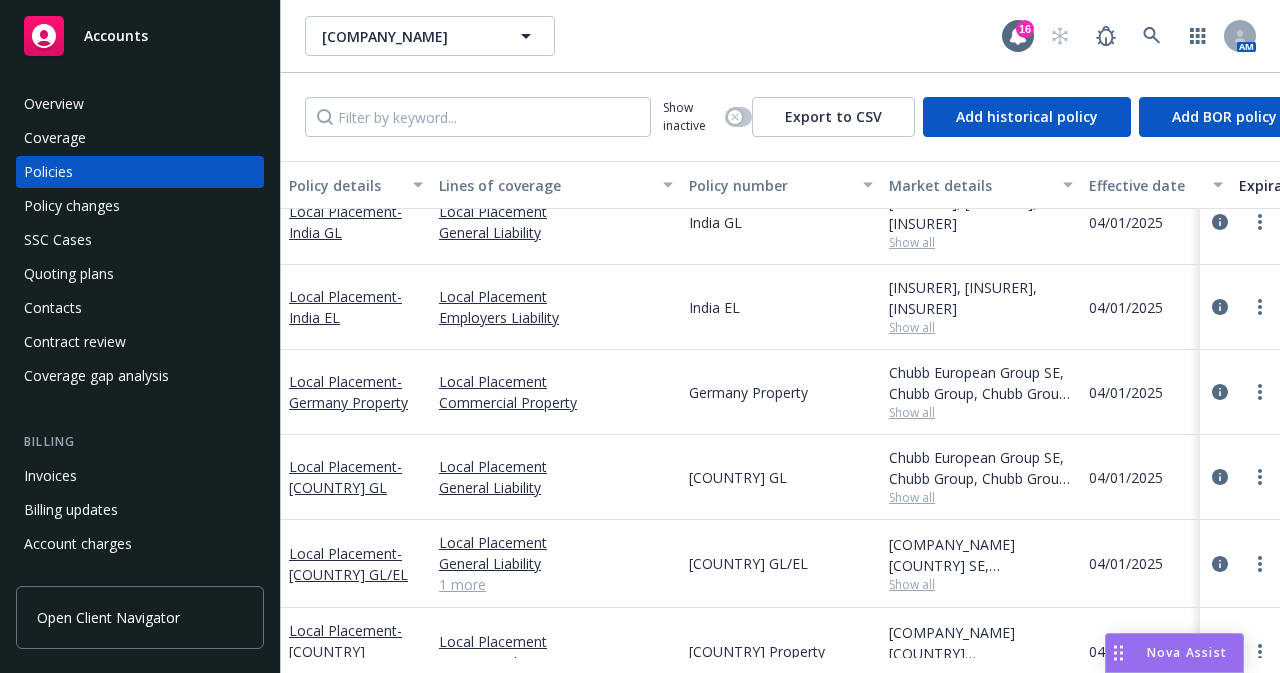 scroll, scrollTop: 3008, scrollLeft: 0, axis: vertical 